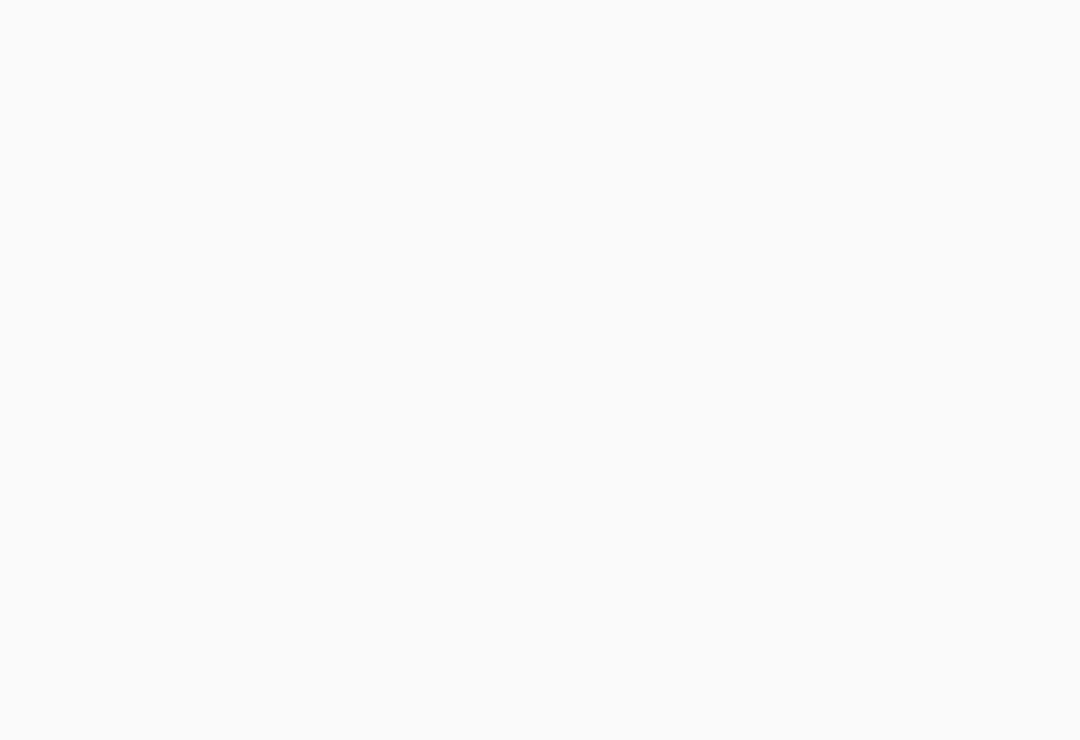 scroll, scrollTop: 0, scrollLeft: 0, axis: both 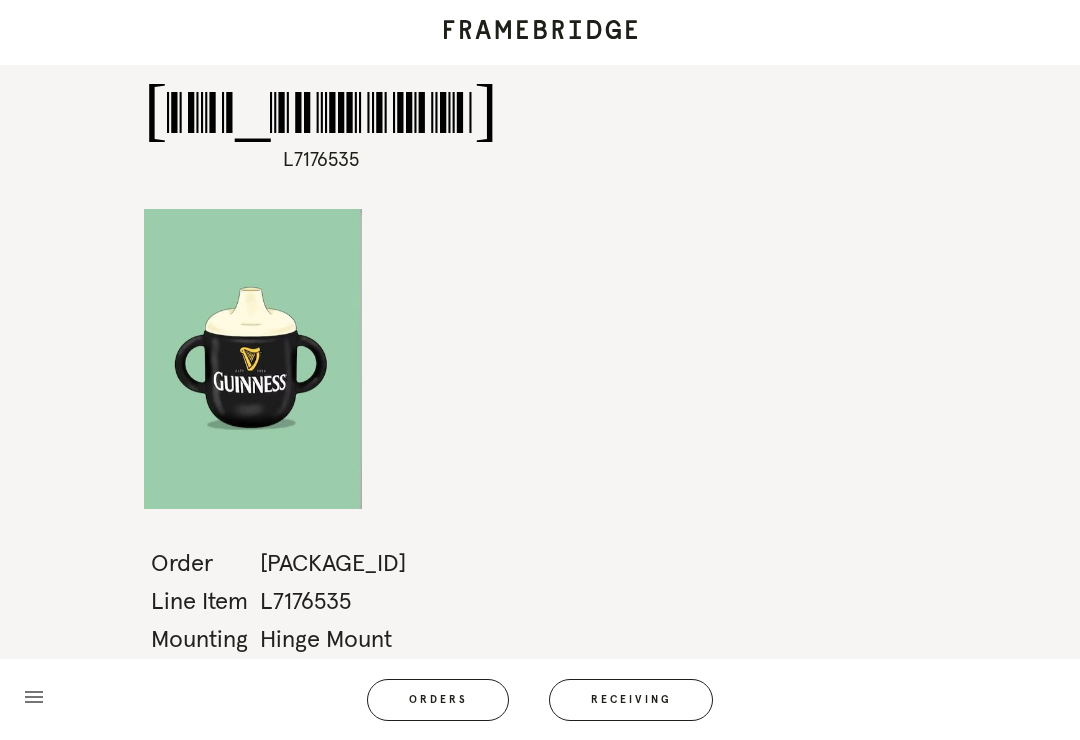 click on "Receiving" at bounding box center (631, 700) 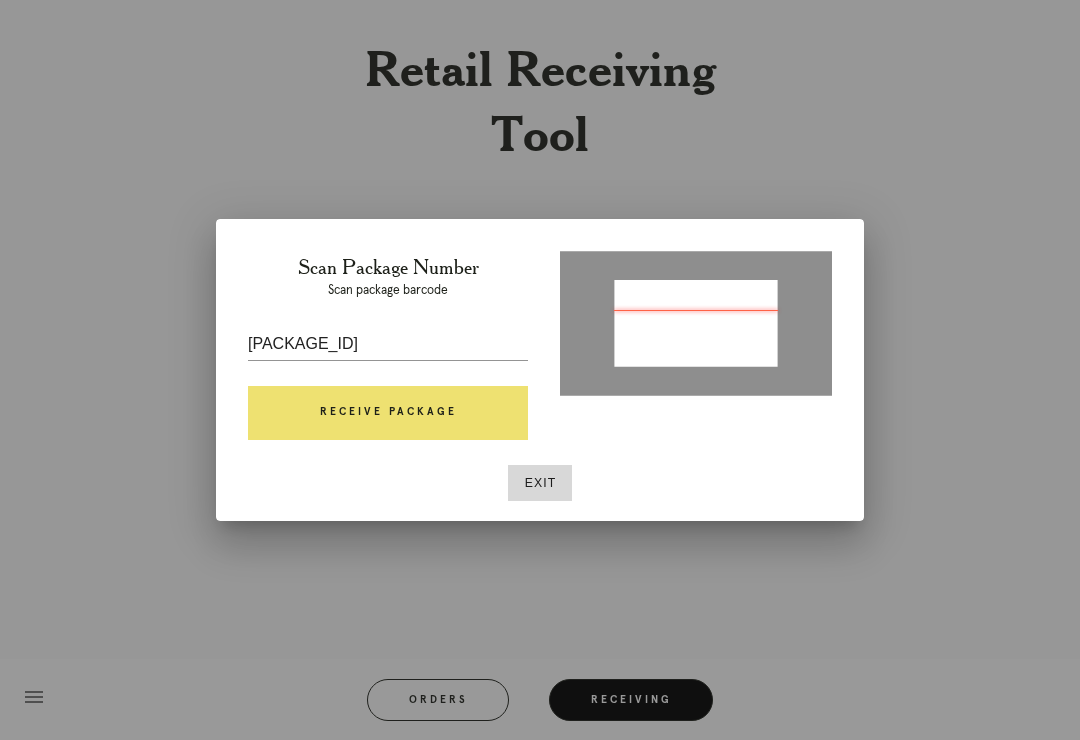 click on "Receive Package" at bounding box center (388, 413) 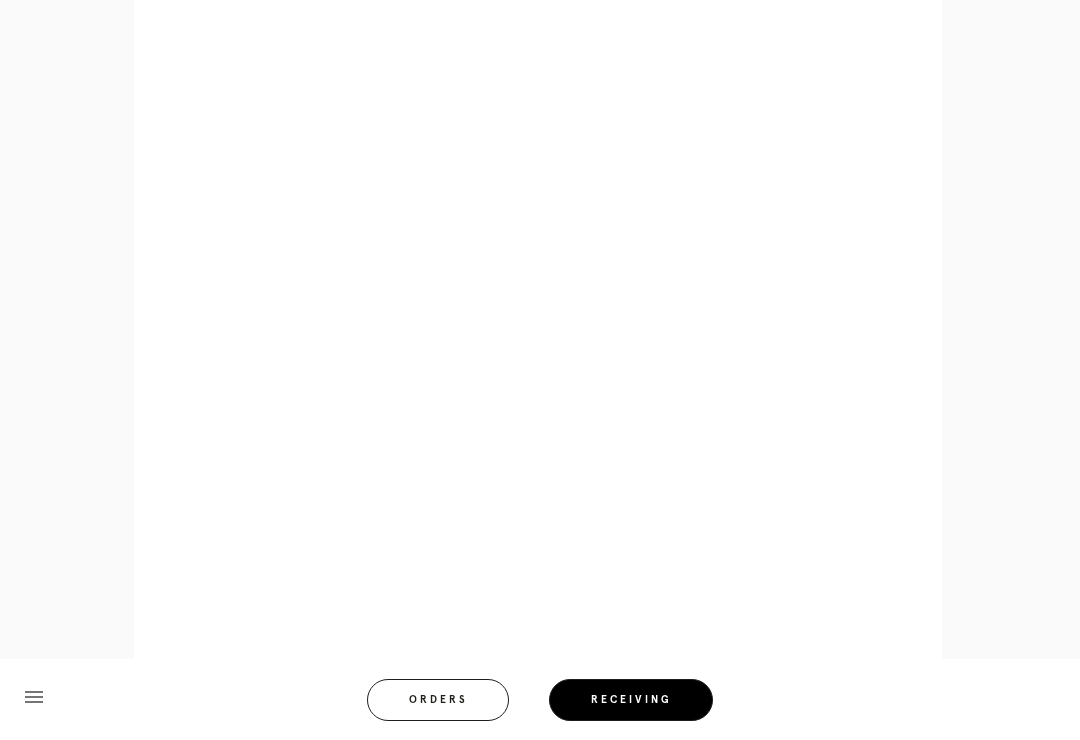 scroll, scrollTop: 1582, scrollLeft: 0, axis: vertical 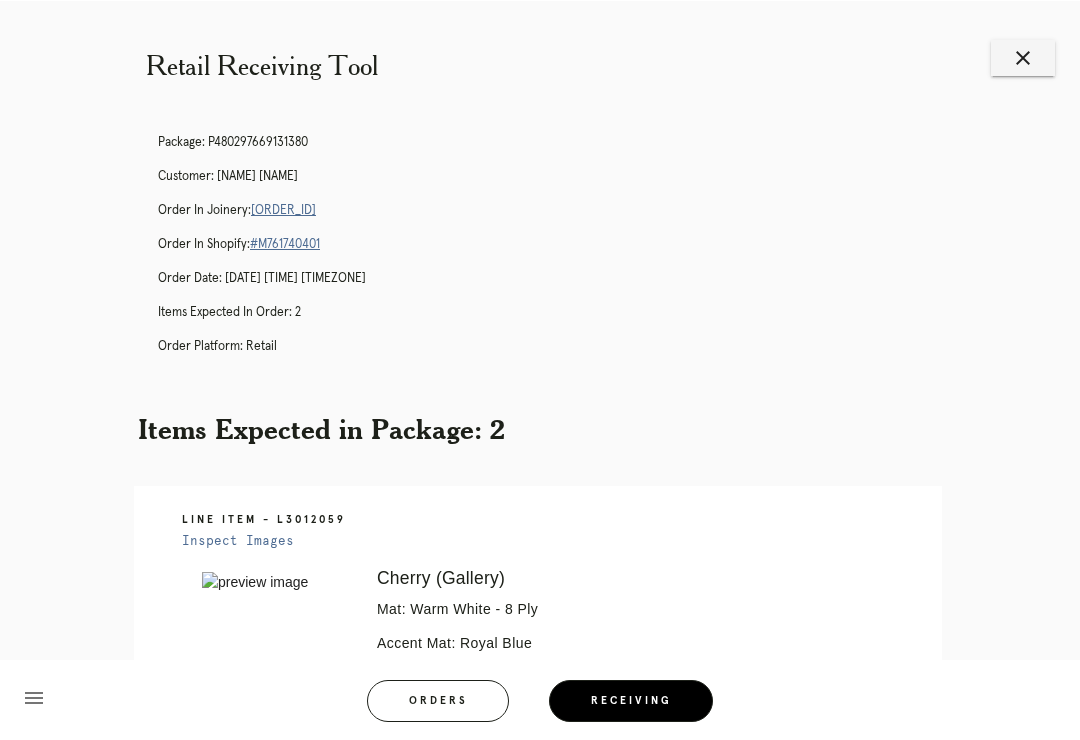 click on "Receiving" at bounding box center (631, 700) 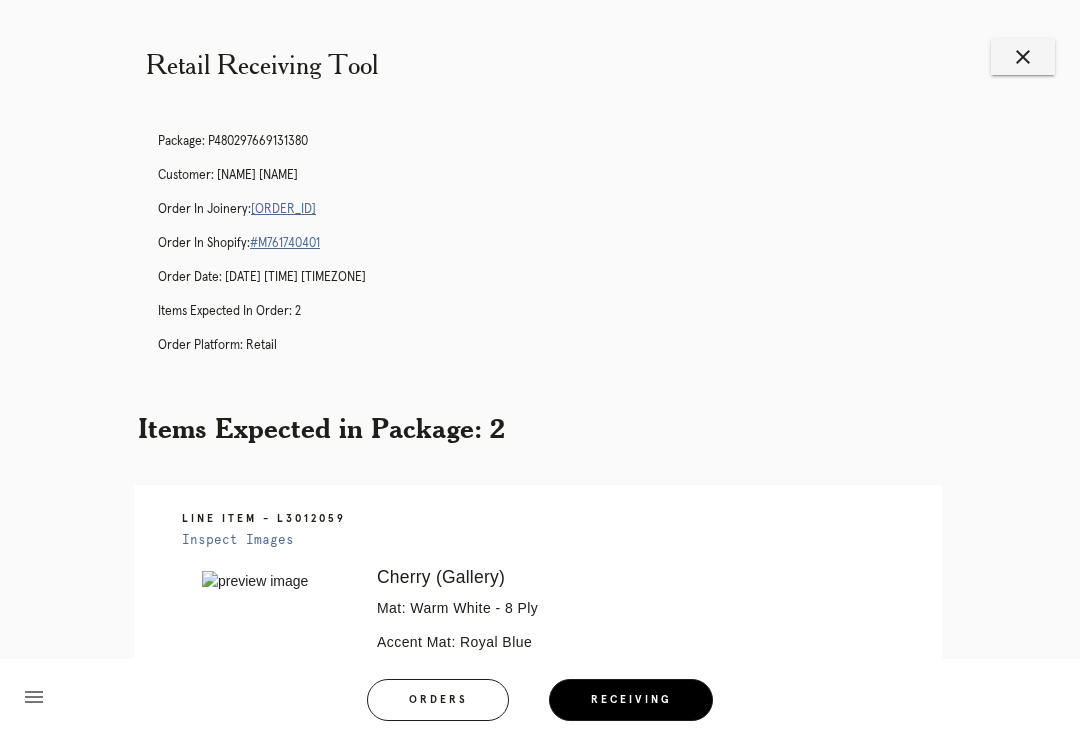 click on "close" at bounding box center (1023, 57) 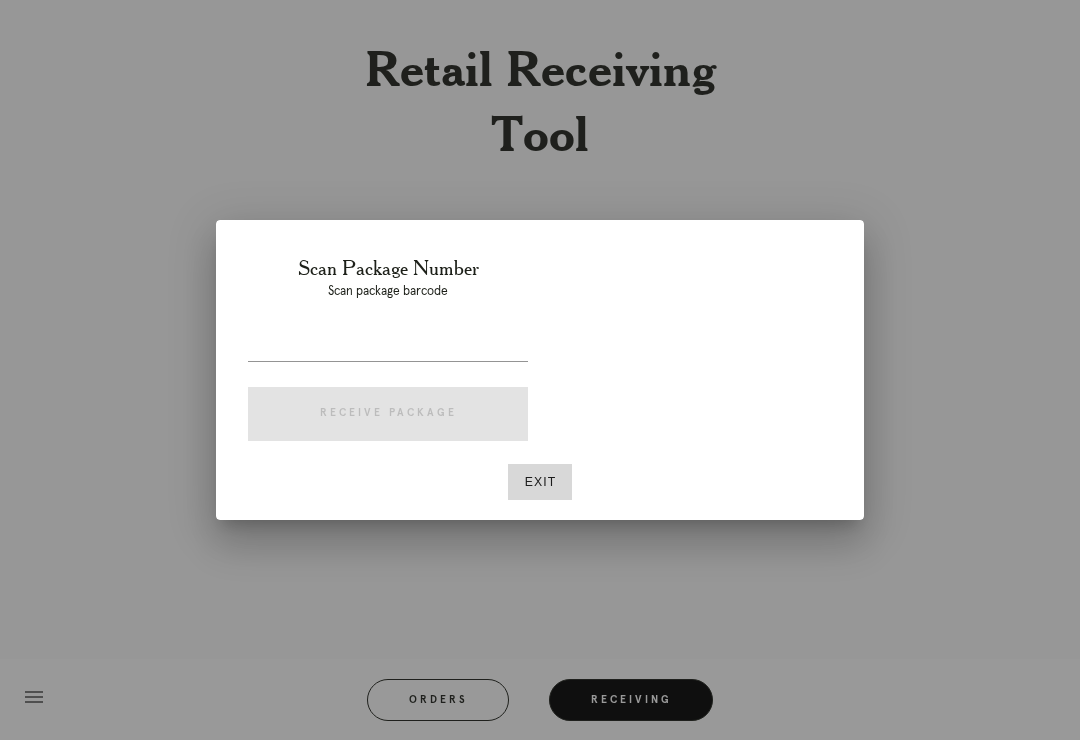 scroll, scrollTop: 0, scrollLeft: 0, axis: both 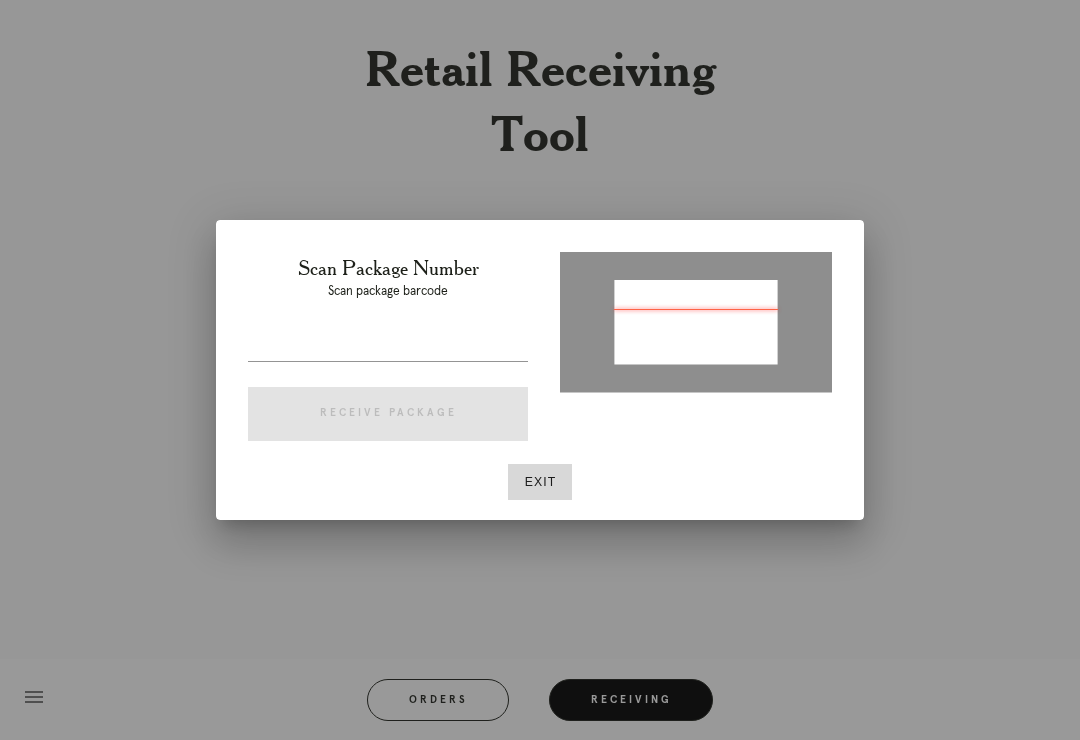 type on "P999431671555172" 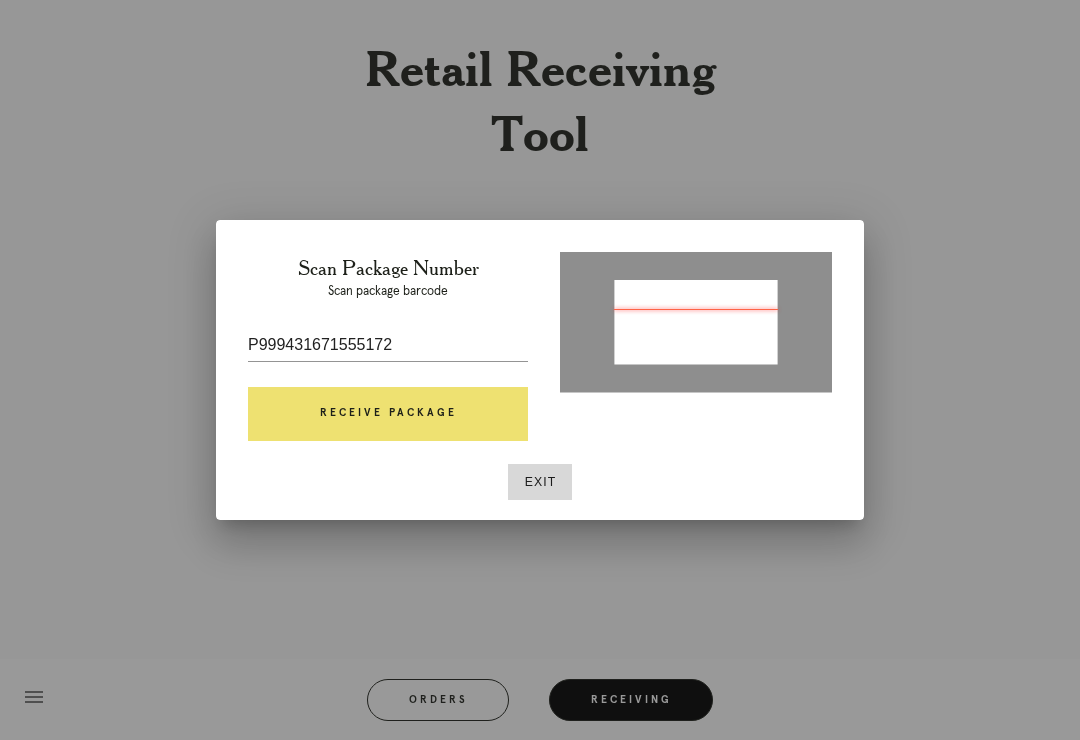 click on "Receive Package" at bounding box center [388, 414] 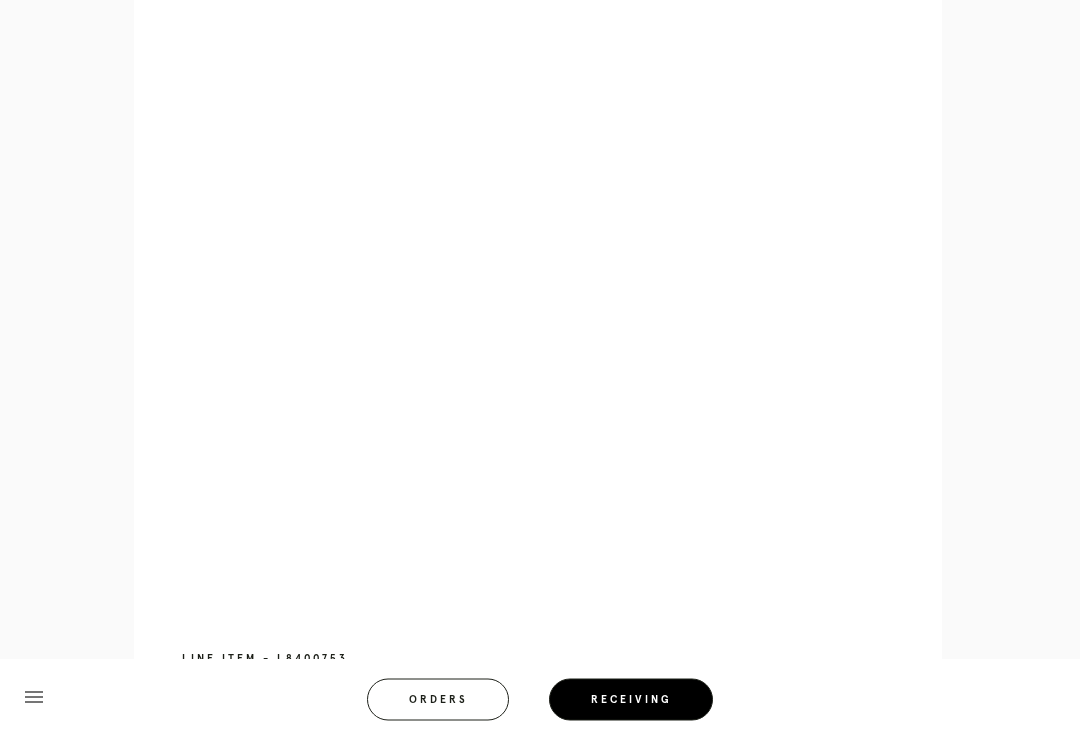 scroll, scrollTop: 858, scrollLeft: 0, axis: vertical 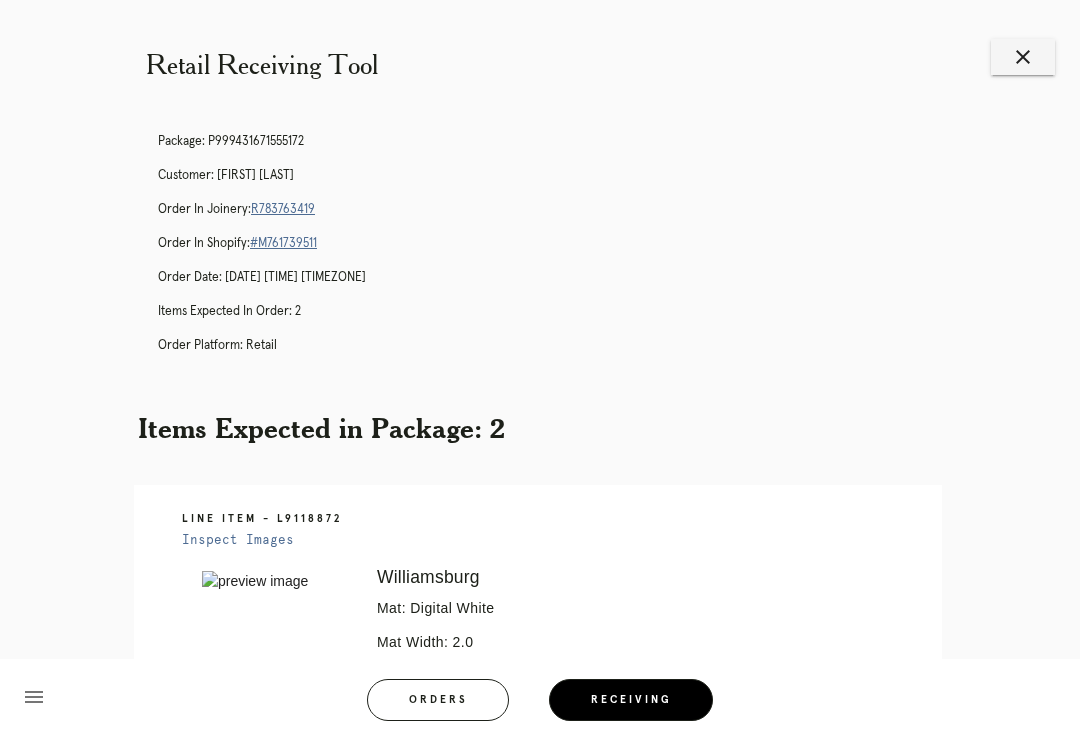 click on "close" at bounding box center [1023, 57] 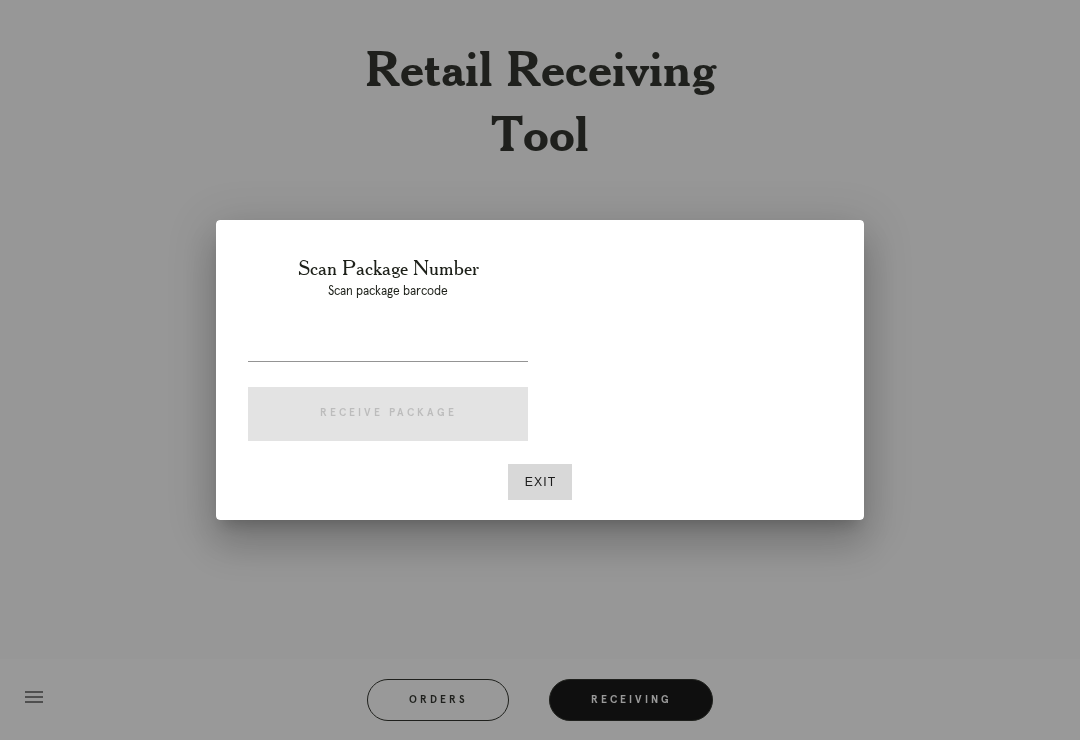 scroll, scrollTop: 0, scrollLeft: 0, axis: both 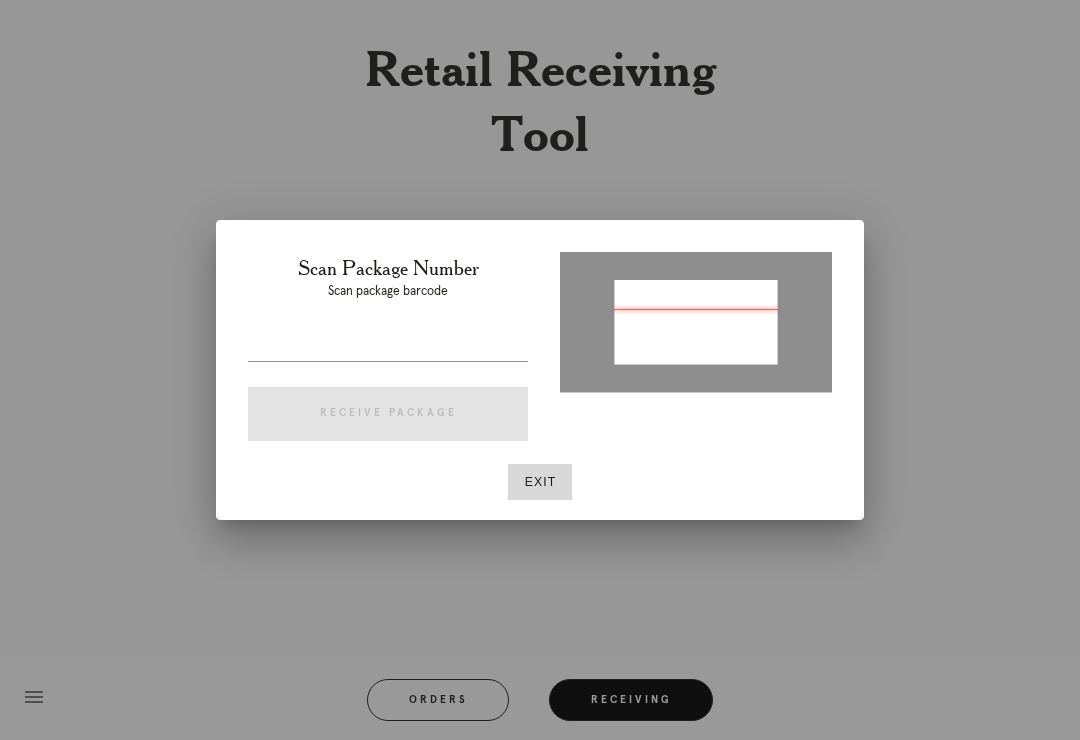 click at bounding box center (540, 370) 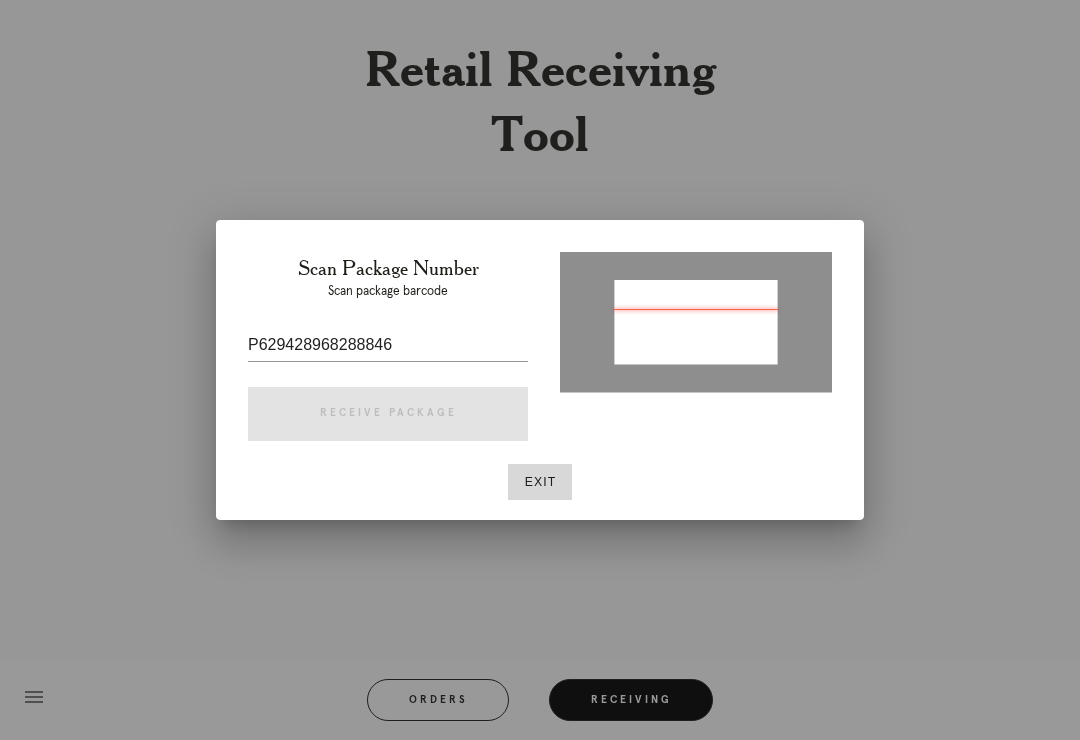 click at bounding box center (696, 323) 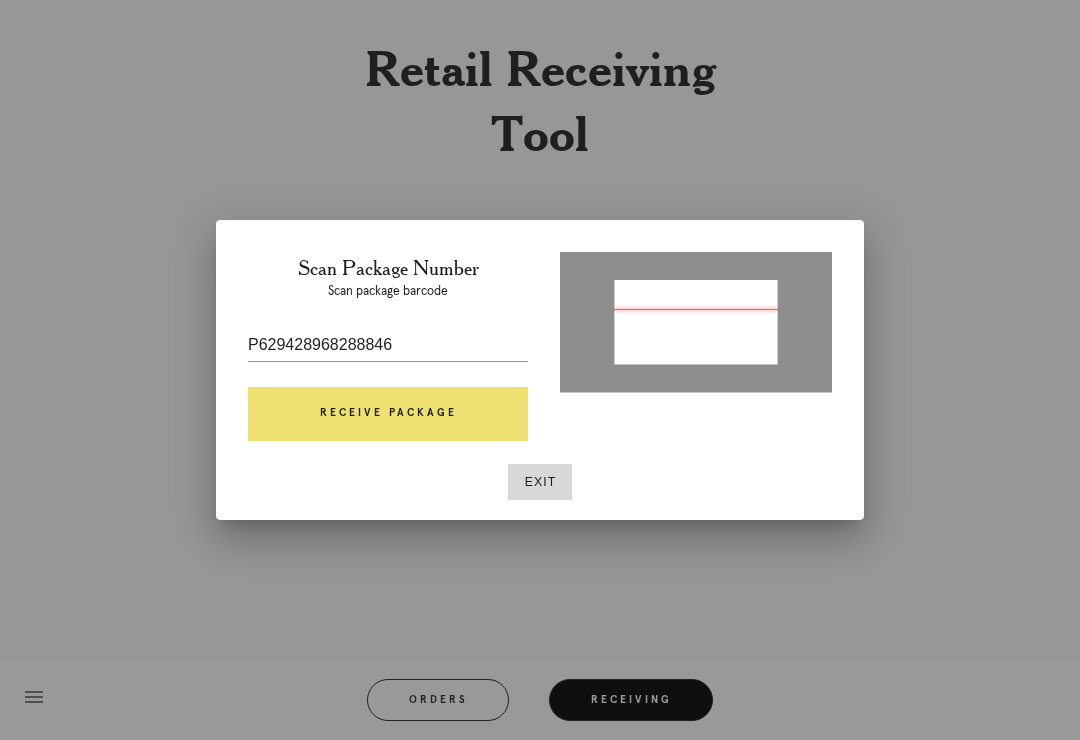 click on "Receive Package" at bounding box center [388, 414] 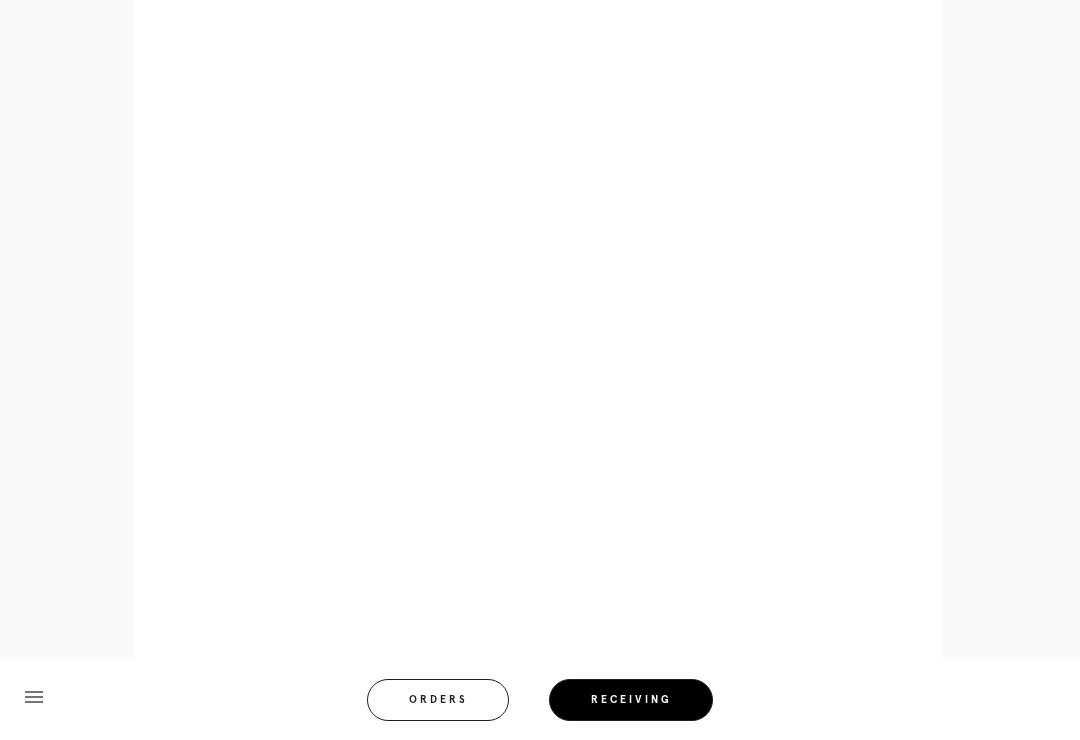 scroll, scrollTop: 1316, scrollLeft: 0, axis: vertical 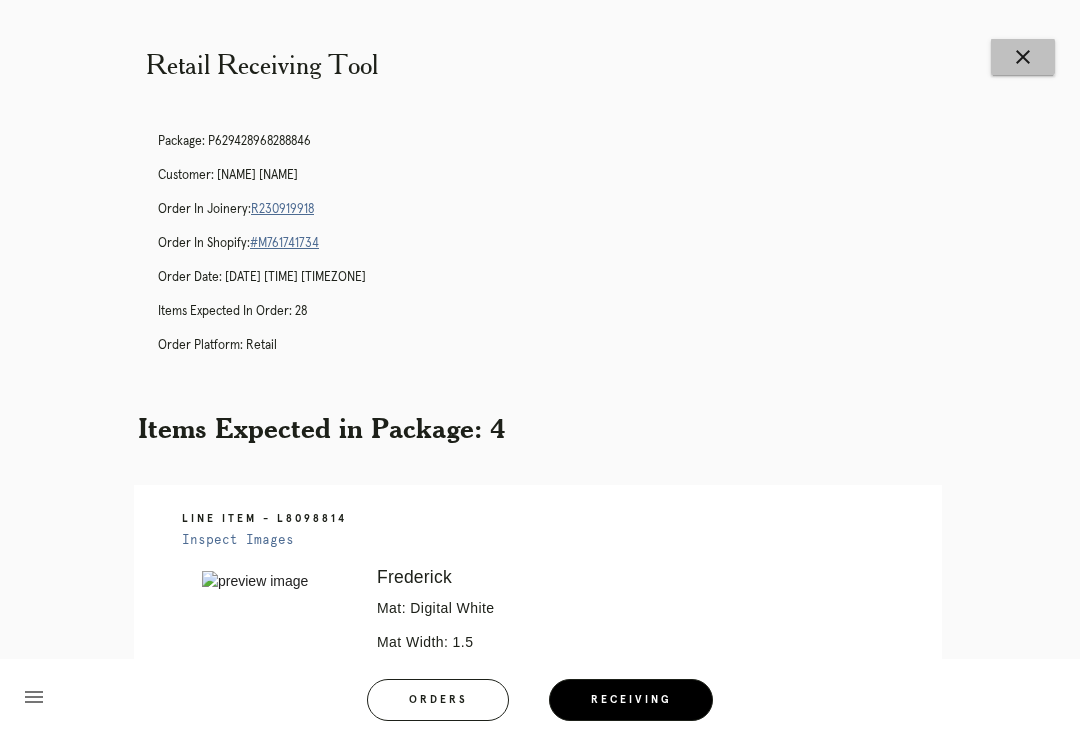 click on "Receiving" at bounding box center (631, 700) 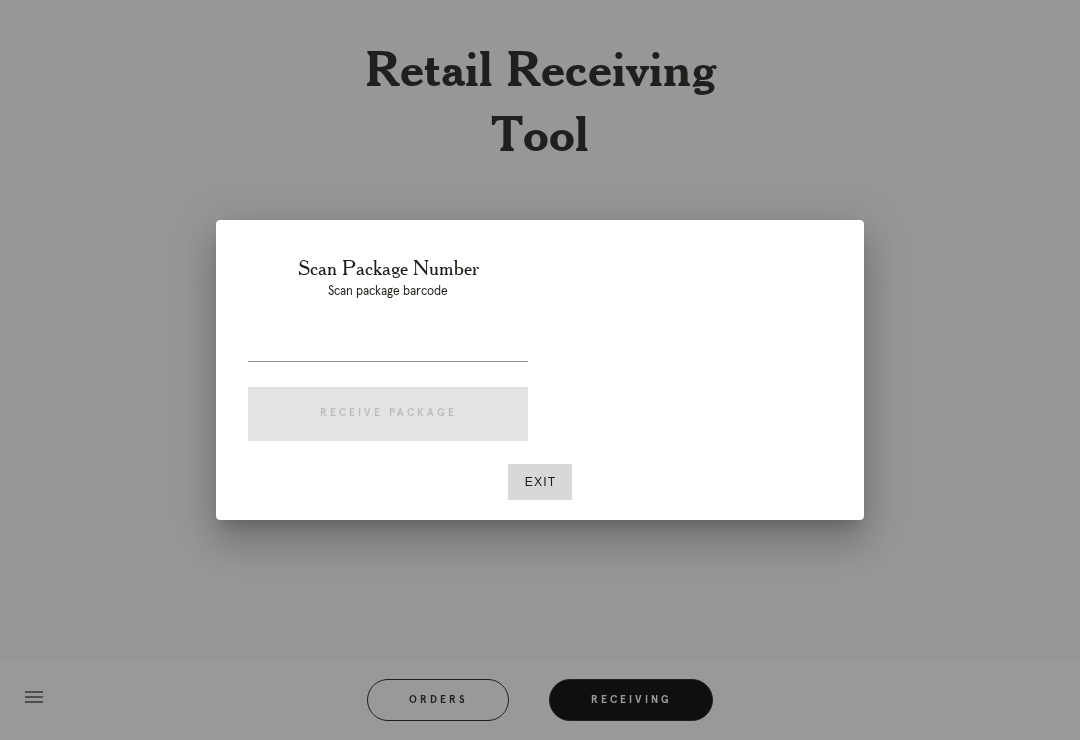 scroll, scrollTop: 0, scrollLeft: 0, axis: both 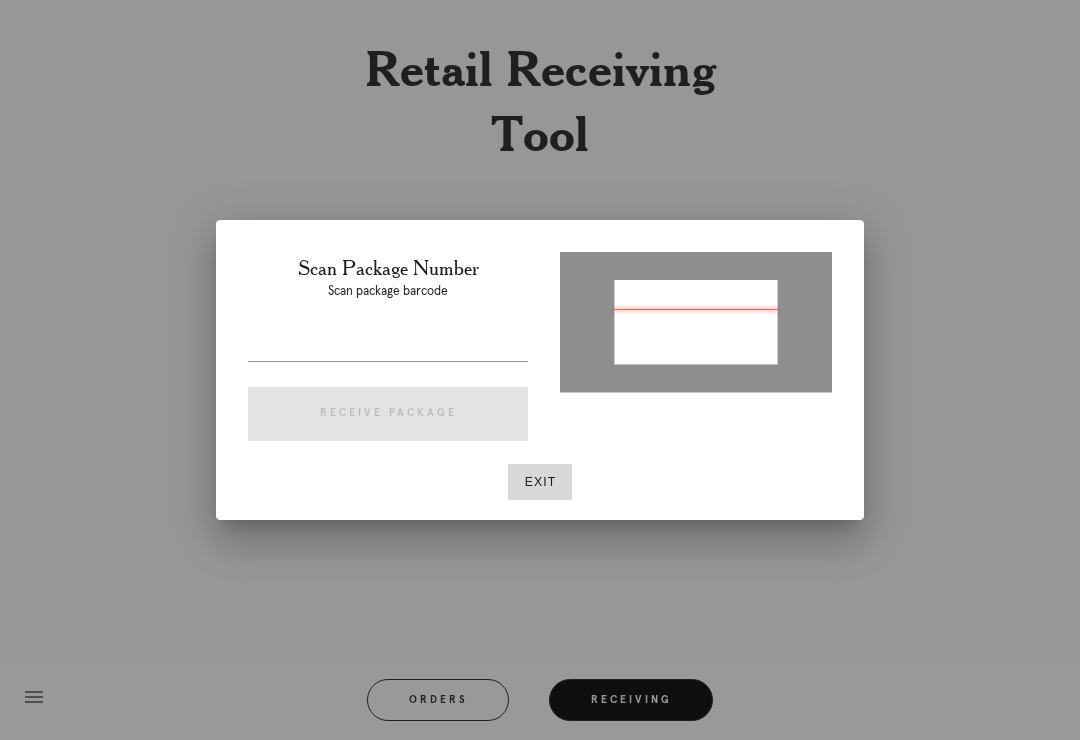 type on "P549512402913933" 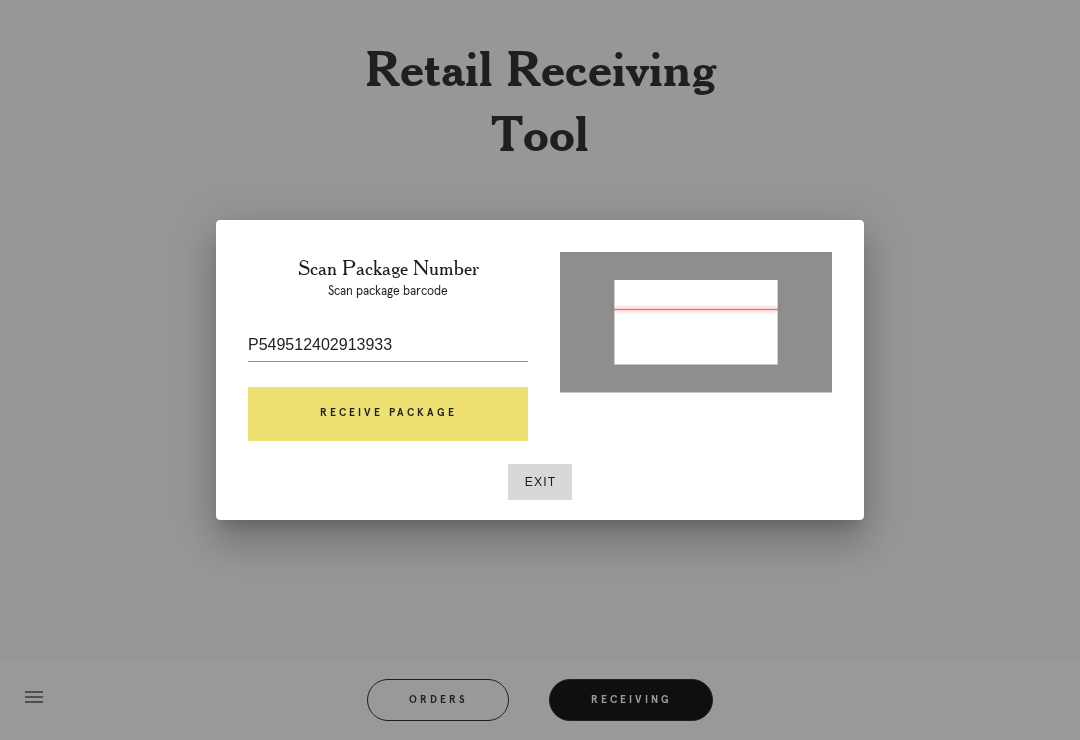 click on "Receive Package" at bounding box center [388, 414] 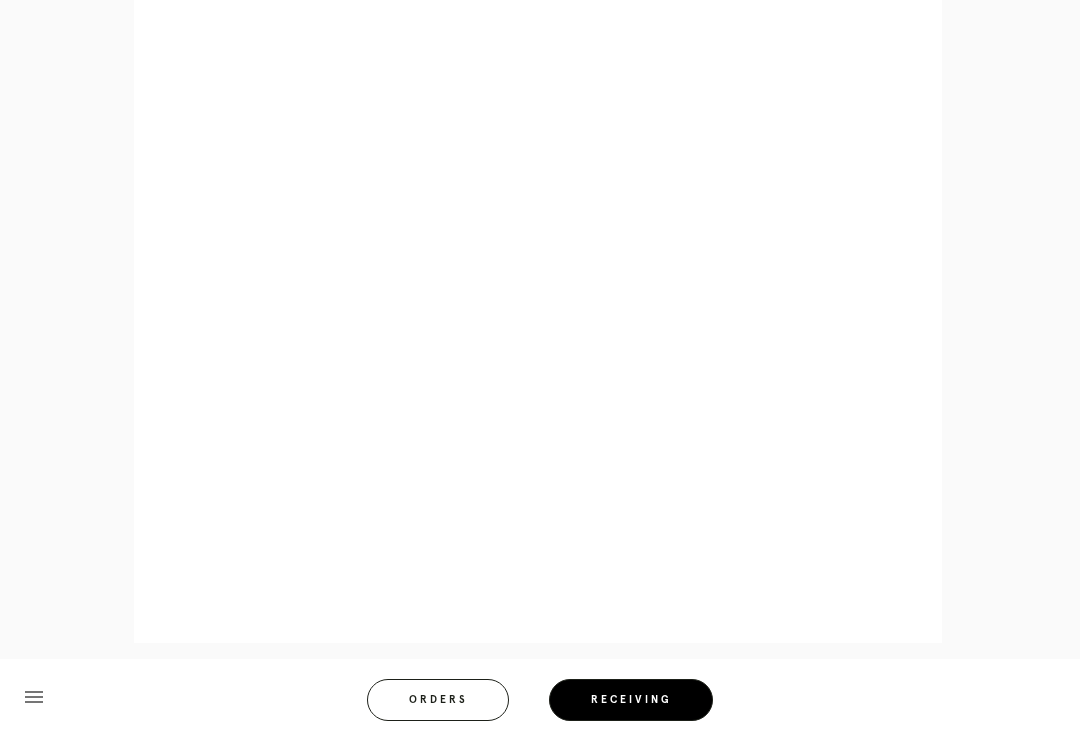 scroll, scrollTop: 928, scrollLeft: 0, axis: vertical 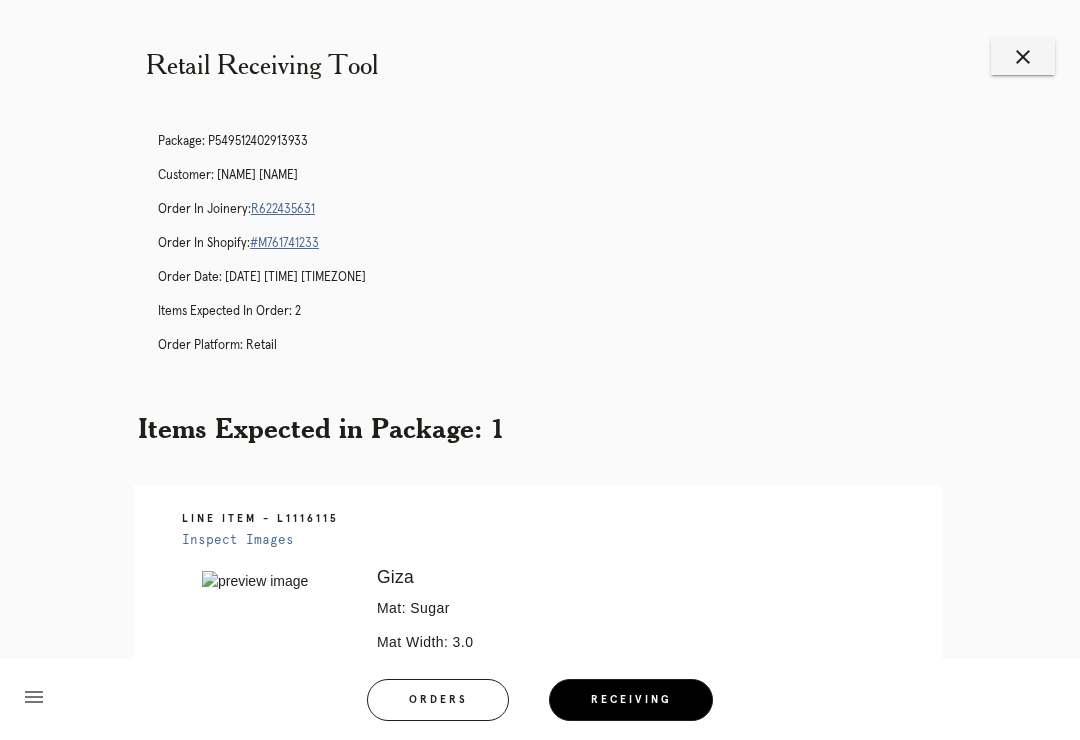 click on "close" at bounding box center (1023, 57) 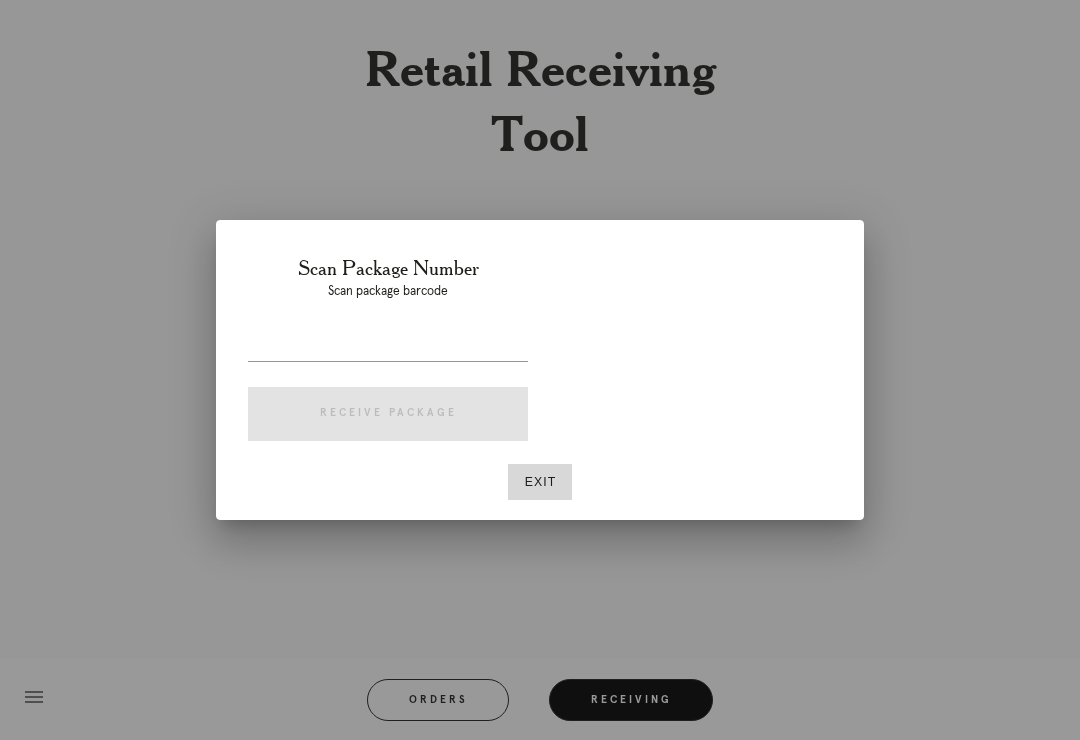 scroll, scrollTop: 0, scrollLeft: 0, axis: both 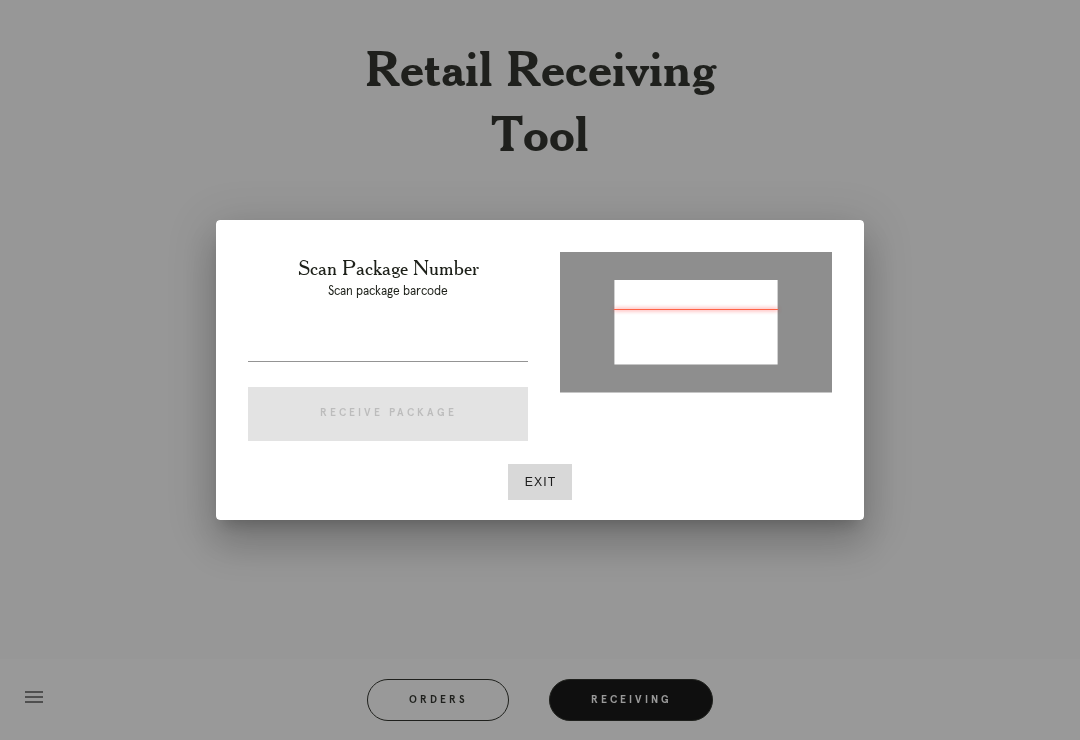 type on "[PASSPORT]" 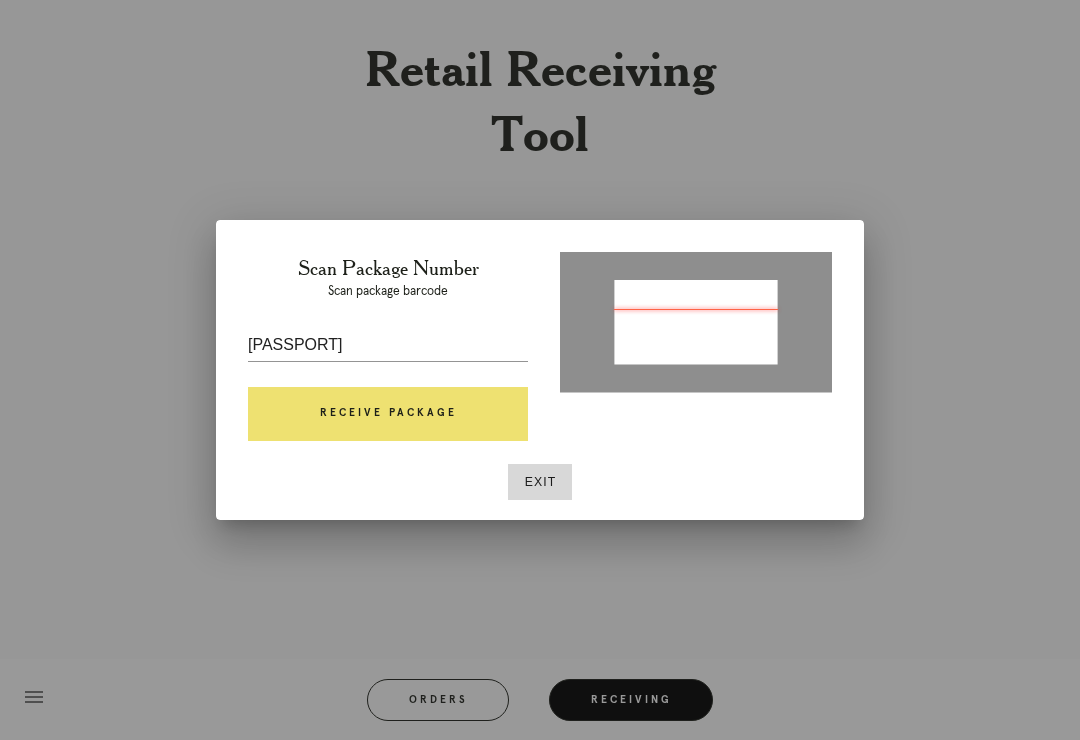 click on "Receive Package" at bounding box center (388, 414) 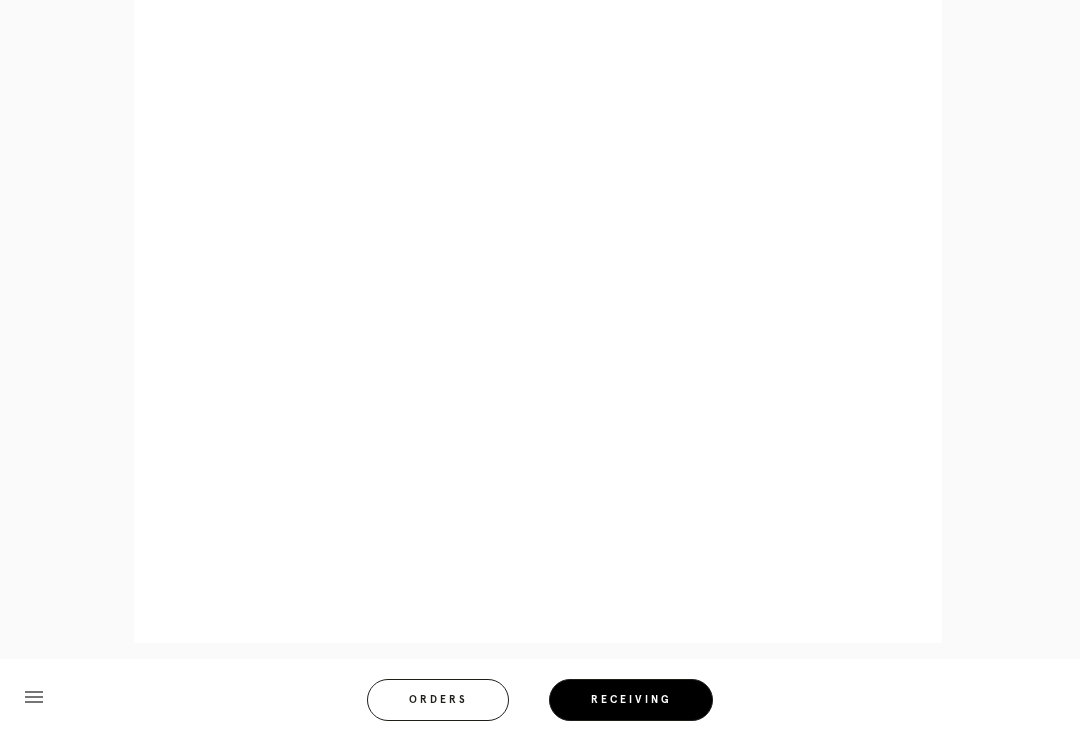 scroll, scrollTop: 892, scrollLeft: 0, axis: vertical 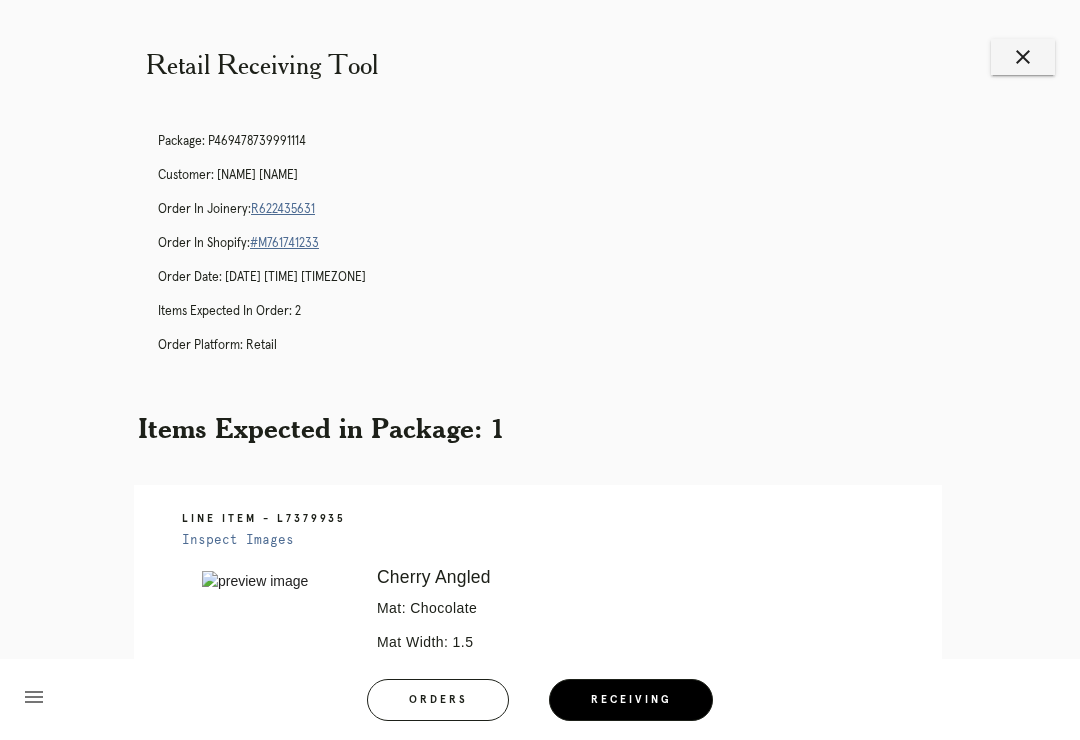 click on "close" at bounding box center [1023, 57] 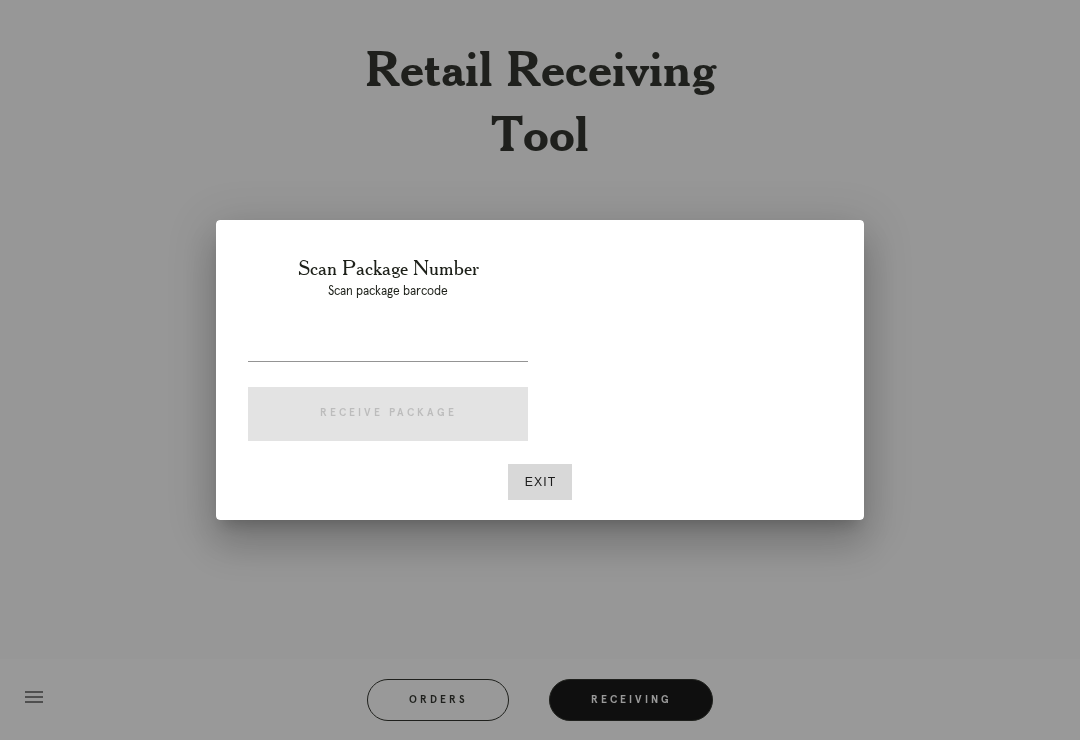 scroll, scrollTop: 0, scrollLeft: 0, axis: both 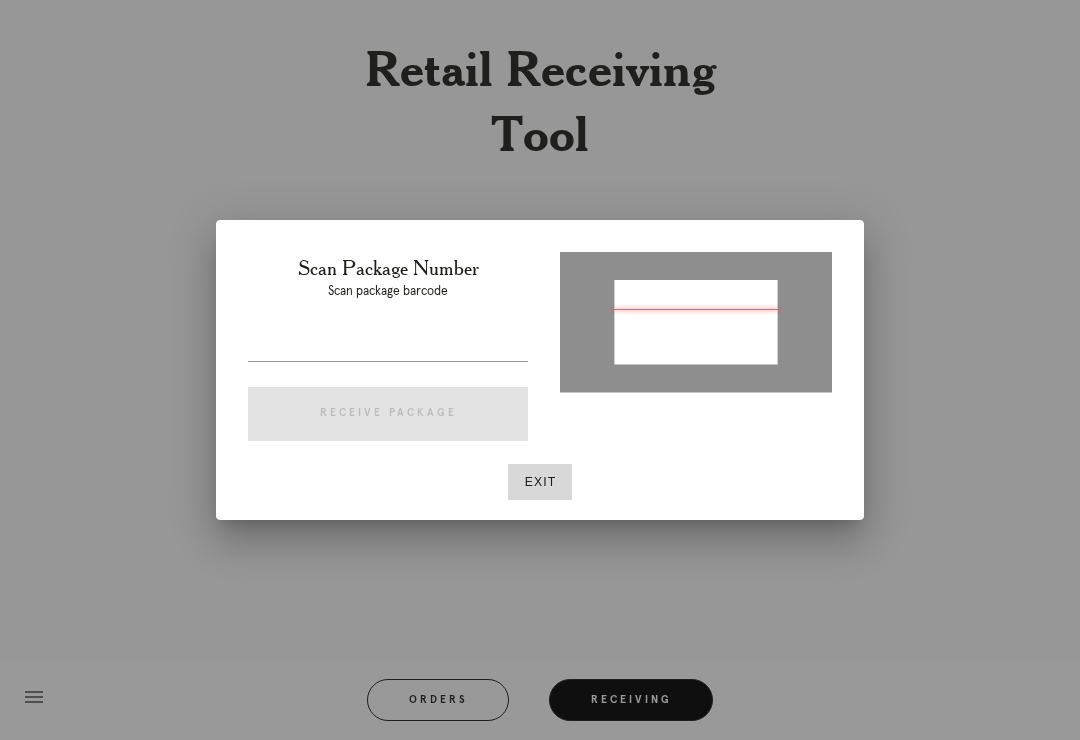 click at bounding box center (540, 370) 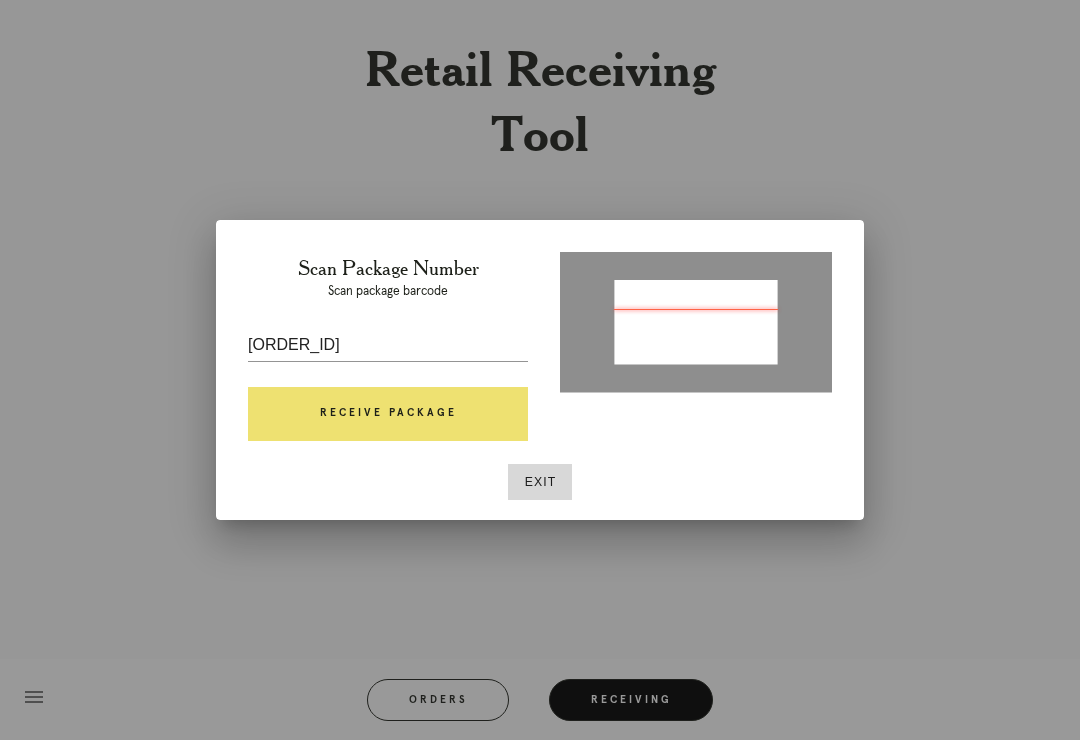 click at bounding box center (696, 323) 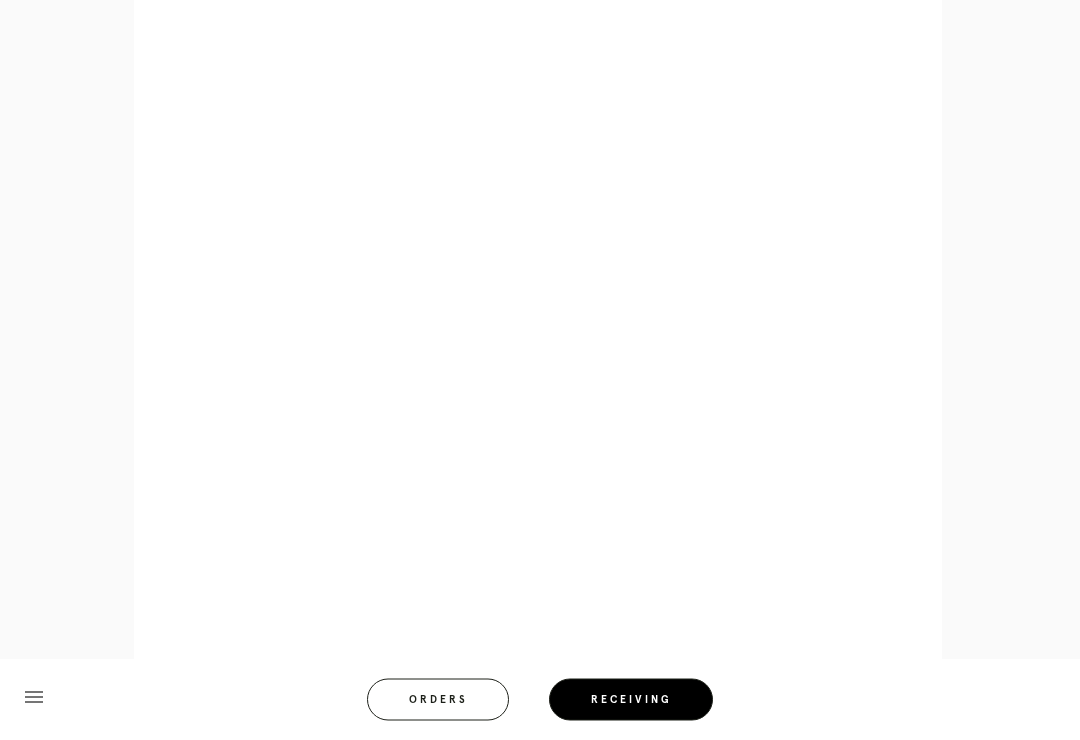 scroll, scrollTop: 944, scrollLeft: 0, axis: vertical 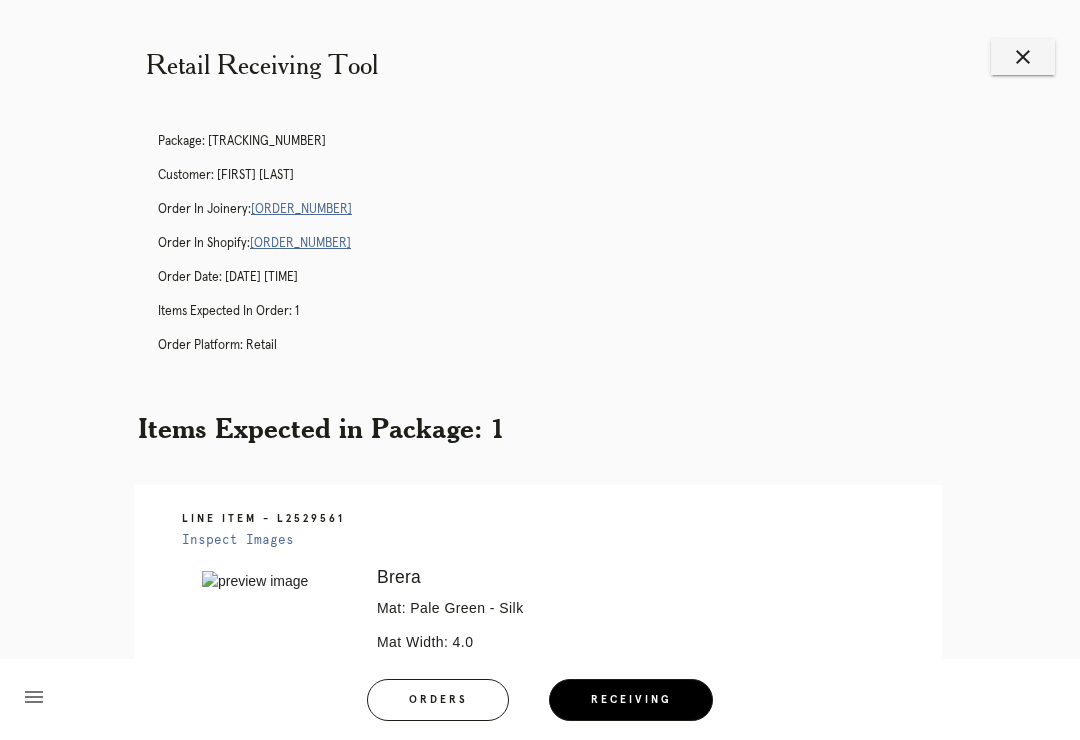 click on "Retail Receiving Tool   close   Package: P659835845048948   Customer: Hudson Kuras
Order in Joinery:
R329393219
Order in Shopify:
#M761737244
Order Date:
07/21/2025  2:50 PM EDT
Items Expected in Order: 1   Order Platform: retail     Items Expected in Package:  1
Line Item - L2529561
Inspect Images
Error retreiving frame spec #9759096
Brera
Mat: Pale Green - Silk
Mat Width: 4.0
Artwork Size:
7.5
x
11.0
Frame Size:
18
x
21.5
Conveyance: shipped
Hanging Hardware: Wire, 2-Hole Hanger, Large Sticker
Instructions from Customer Service:
PRO NOTE: surface float. TR 7.29
From Receiving:
s-hinge
Ready for Pickup" at bounding box center [540, 589] 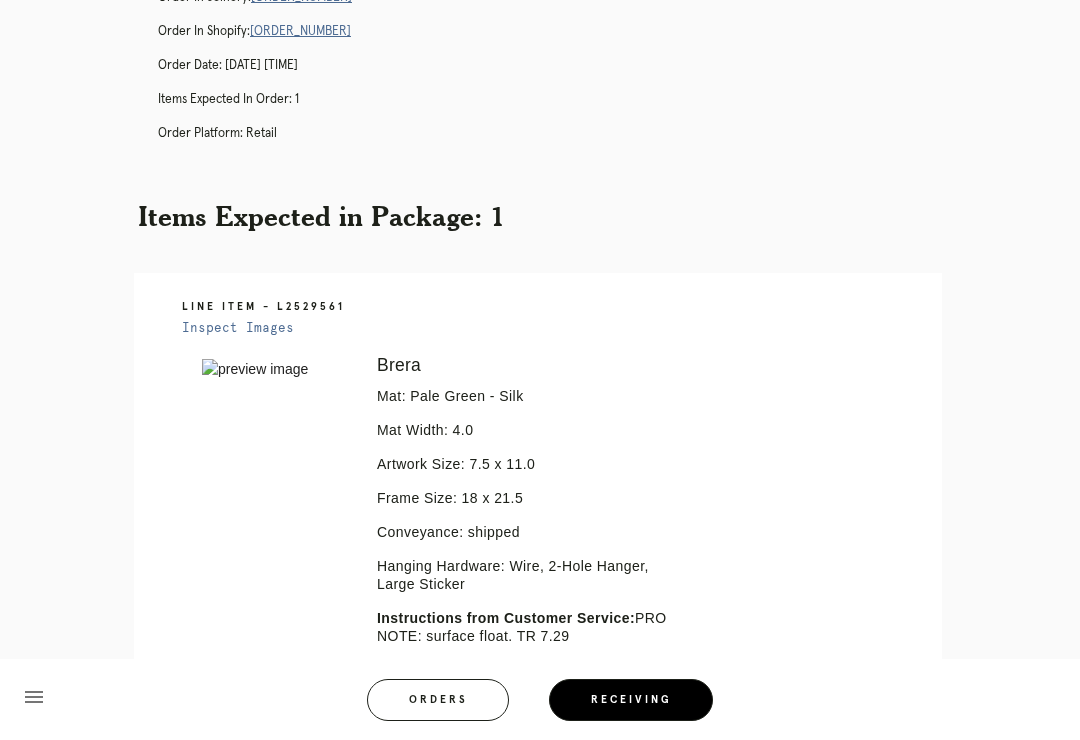 scroll, scrollTop: 0, scrollLeft: 0, axis: both 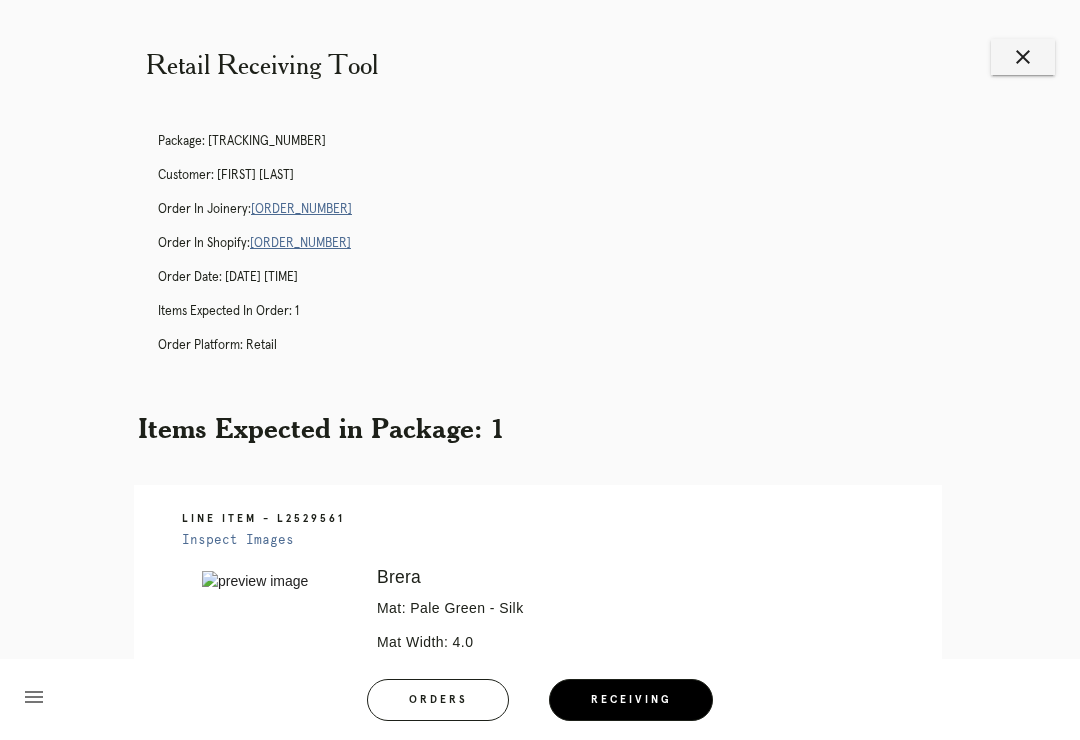 click on "close" at bounding box center (1023, 57) 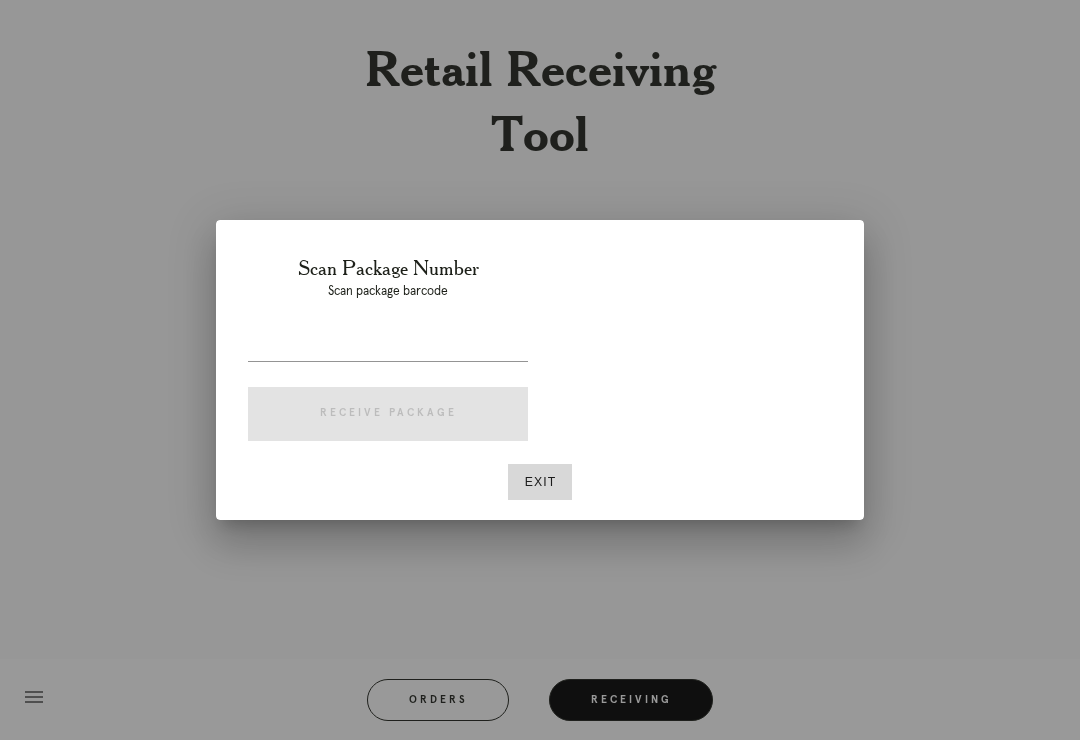 scroll, scrollTop: 0, scrollLeft: 0, axis: both 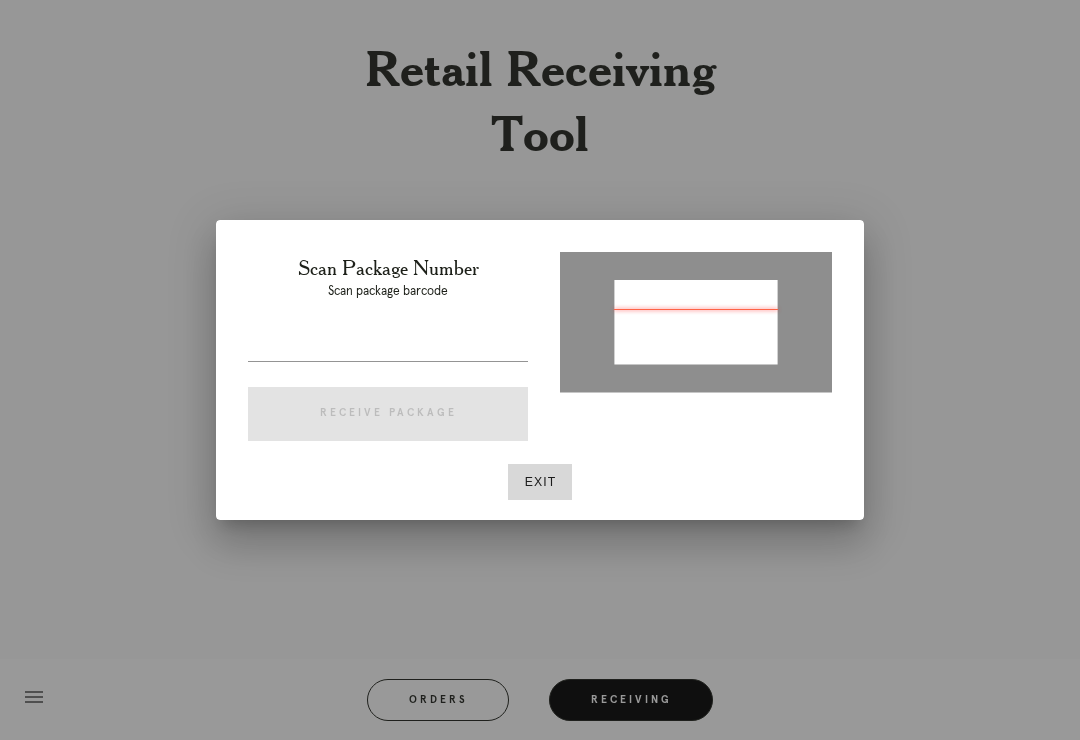 click at bounding box center (696, 320) 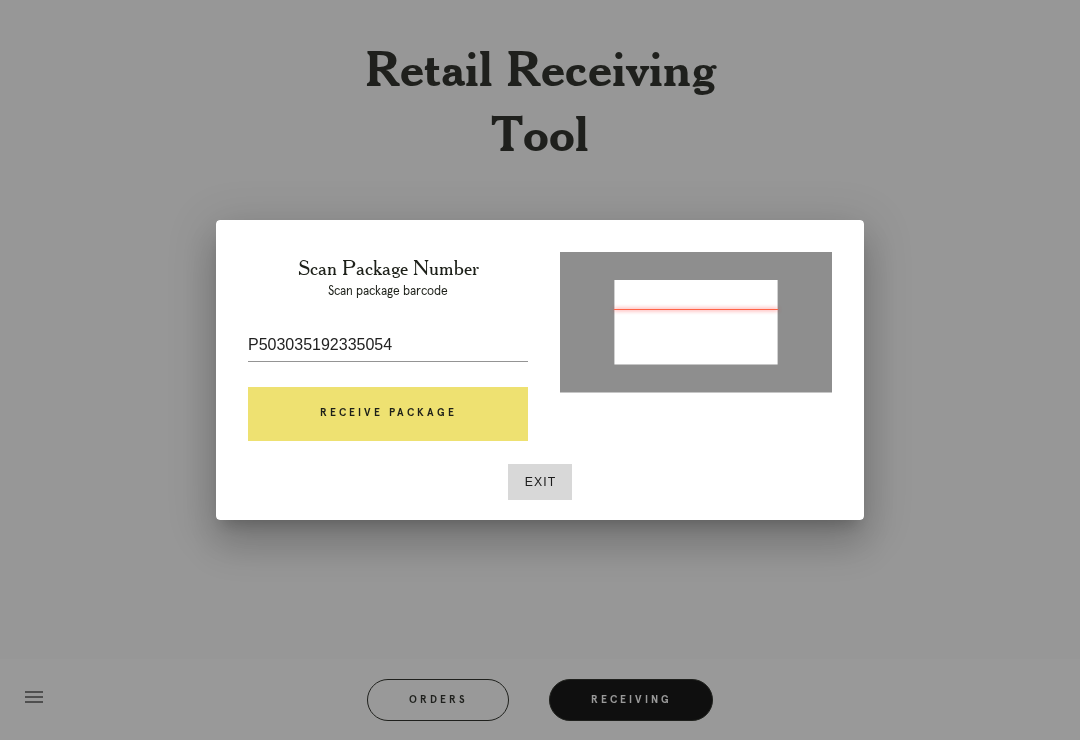 click on "Receive Package" at bounding box center (388, 414) 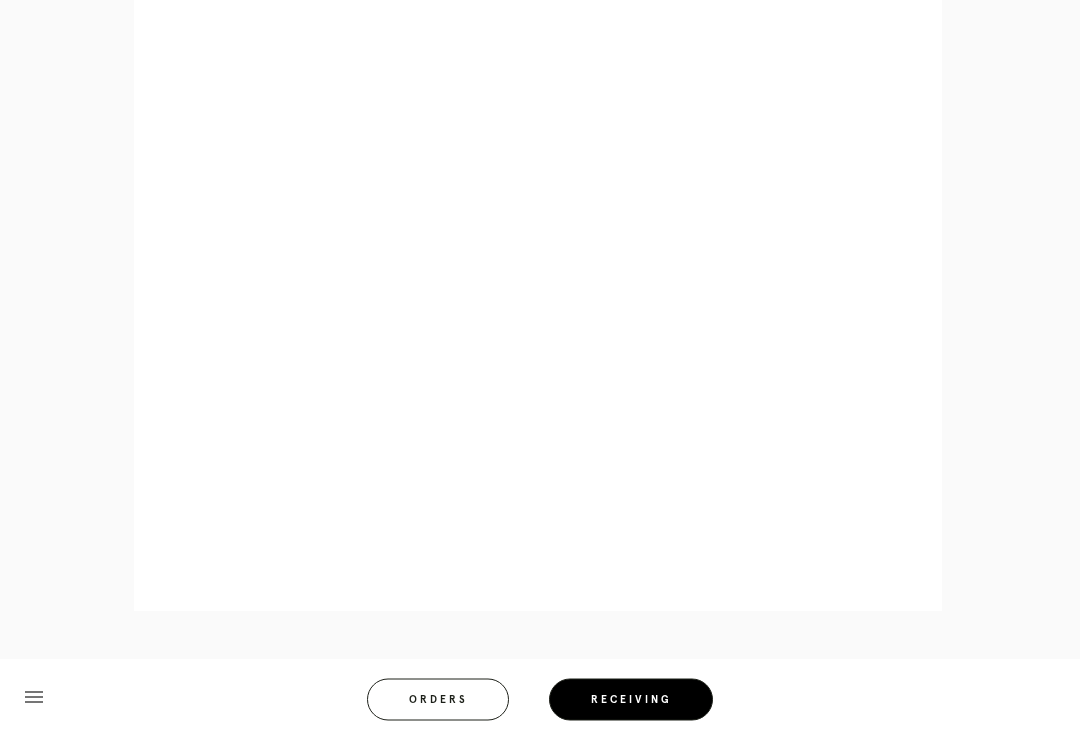 scroll, scrollTop: 928, scrollLeft: 0, axis: vertical 